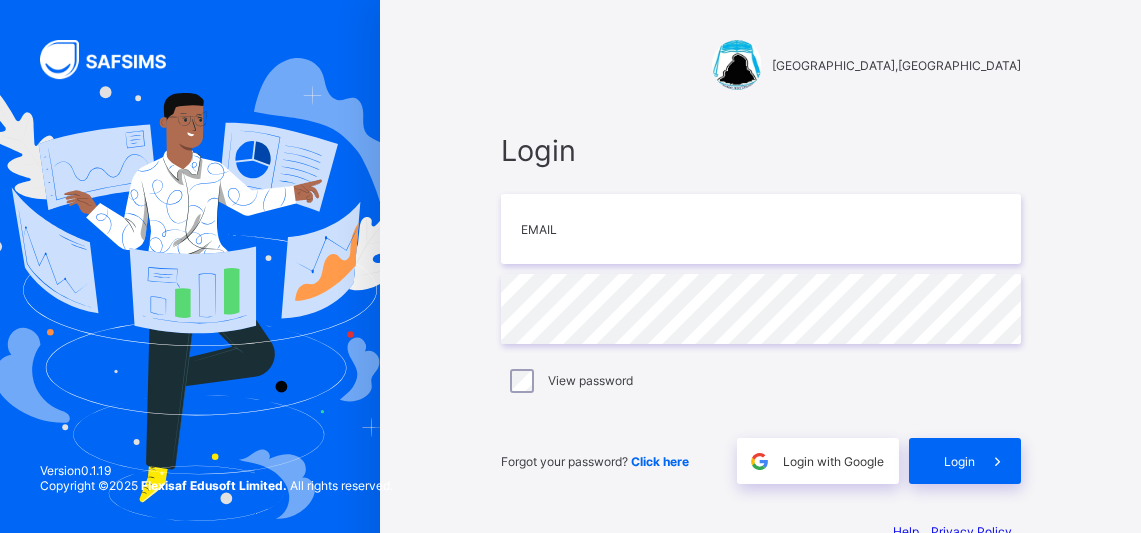 scroll, scrollTop: 0, scrollLeft: 0, axis: both 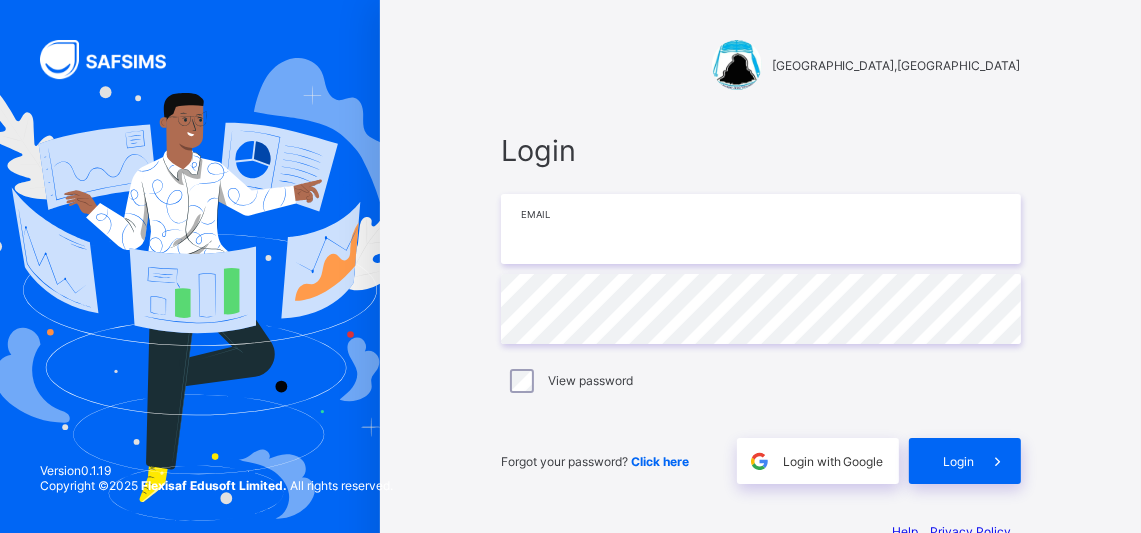 click at bounding box center [761, 229] 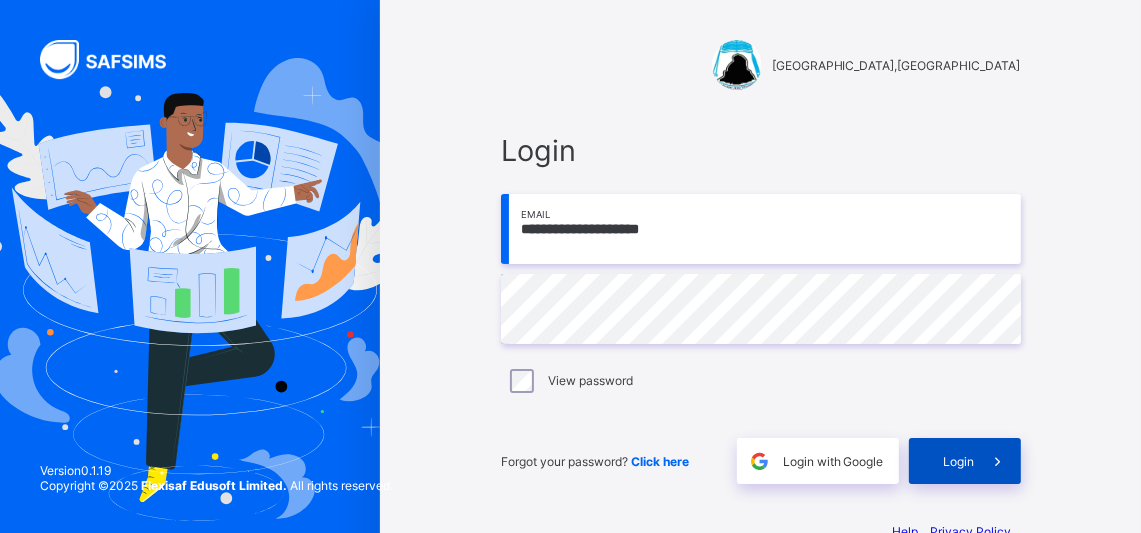 click on "Login" at bounding box center (965, 461) 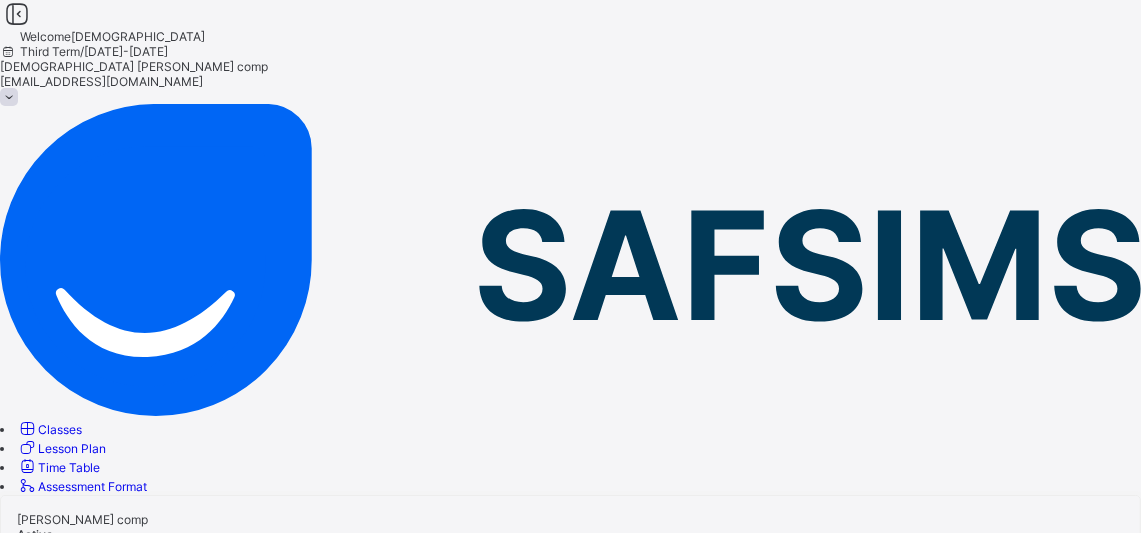 click on "Classes" at bounding box center [60, 429] 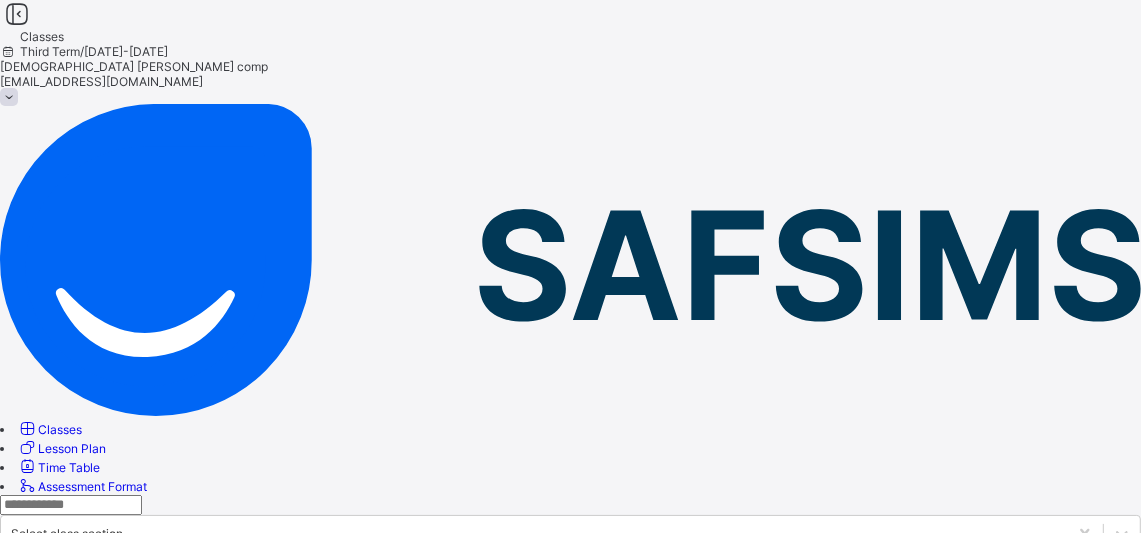 click on "Select level" at bounding box center [552, 572] 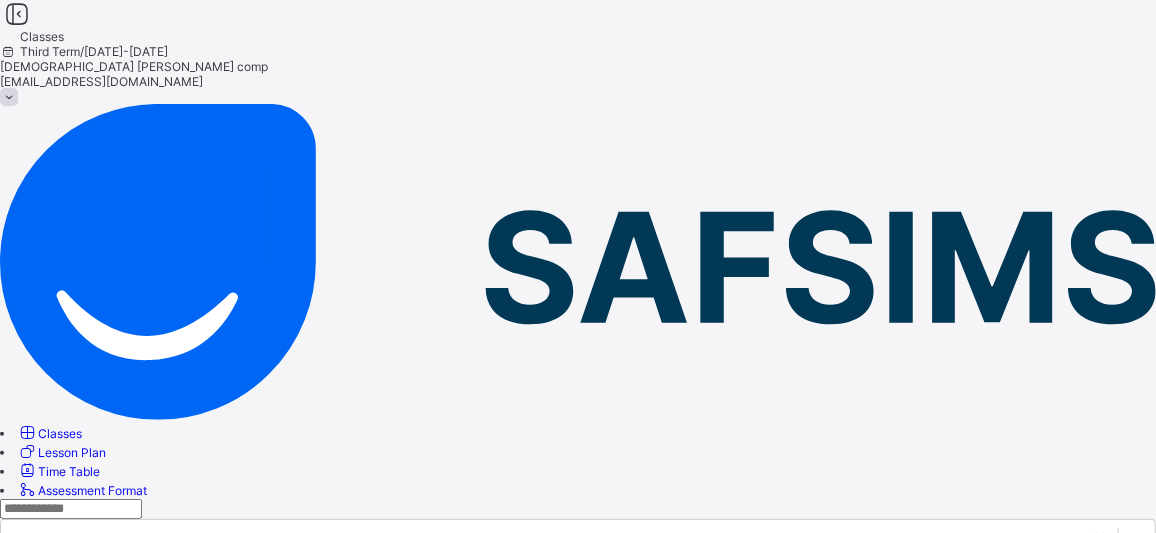 click on "Select arm" at bounding box center (41, 641) 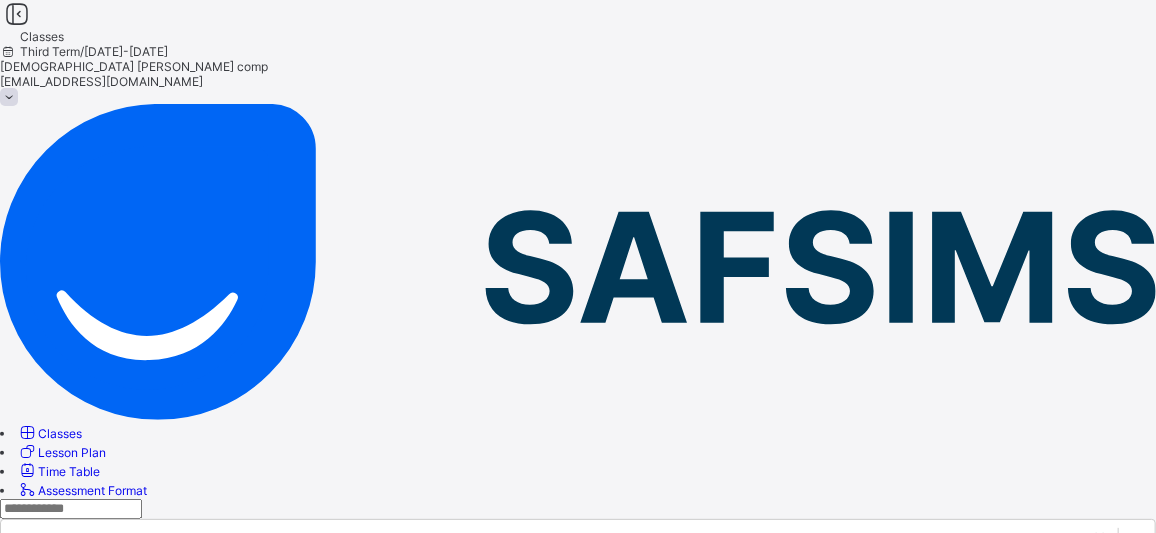 click on "A" at bounding box center [14, 623] 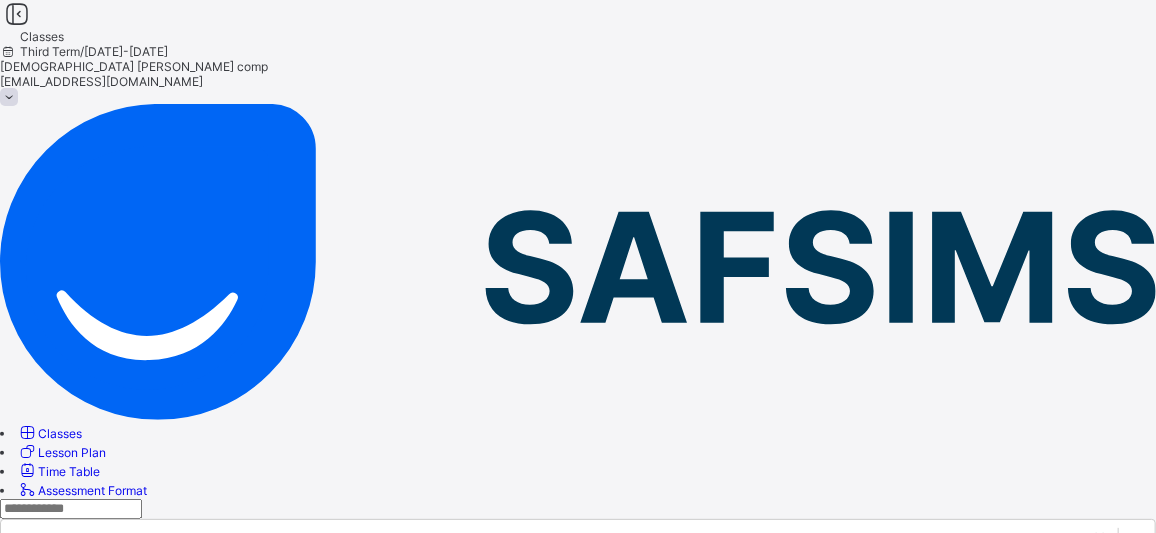 click on "View Class" at bounding box center [586, 777] 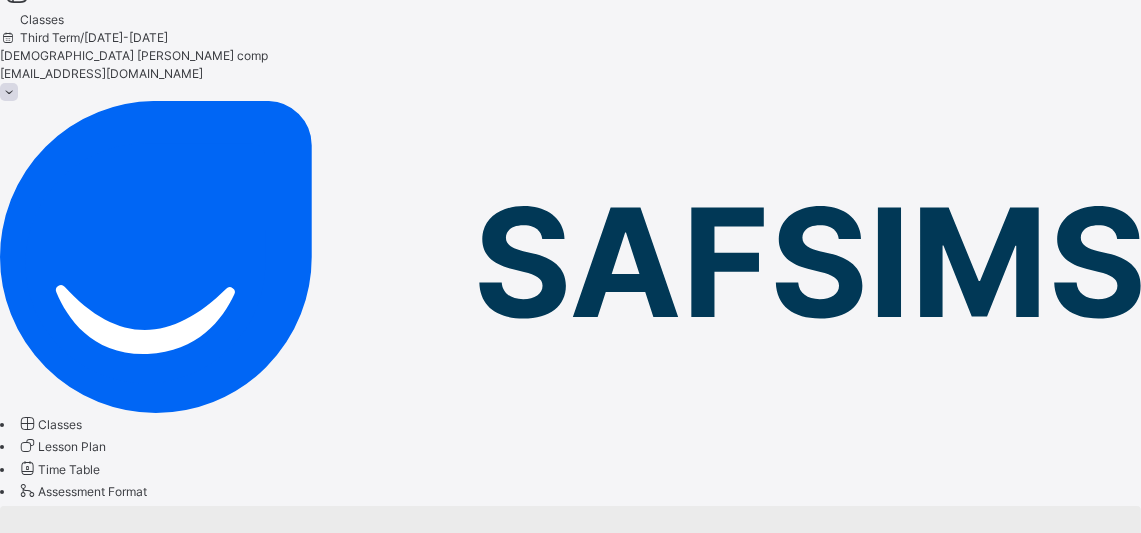 scroll, scrollTop: 0, scrollLeft: 0, axis: both 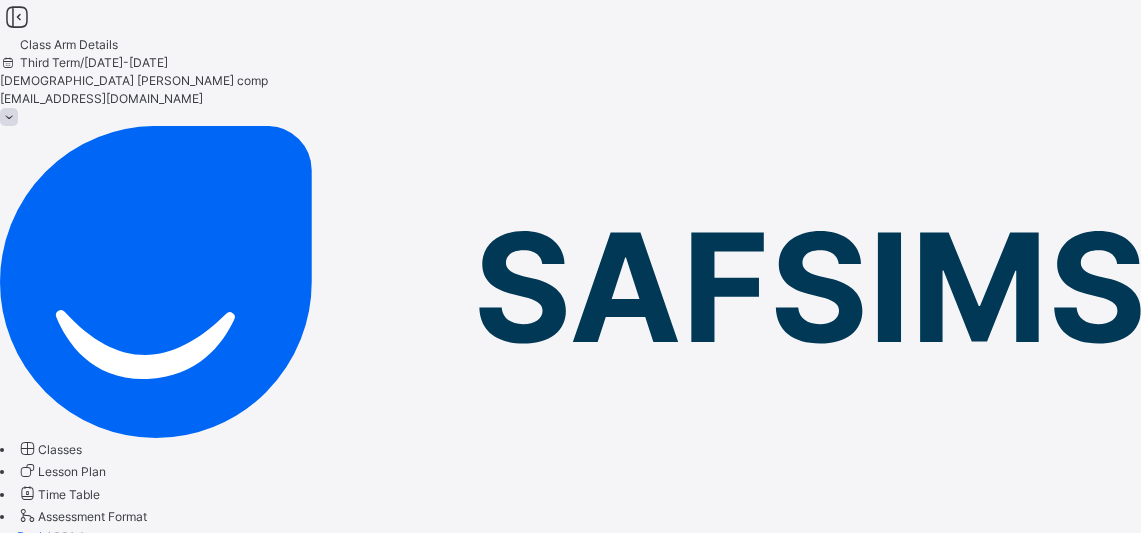 click on "Subjects" at bounding box center (24, 590) 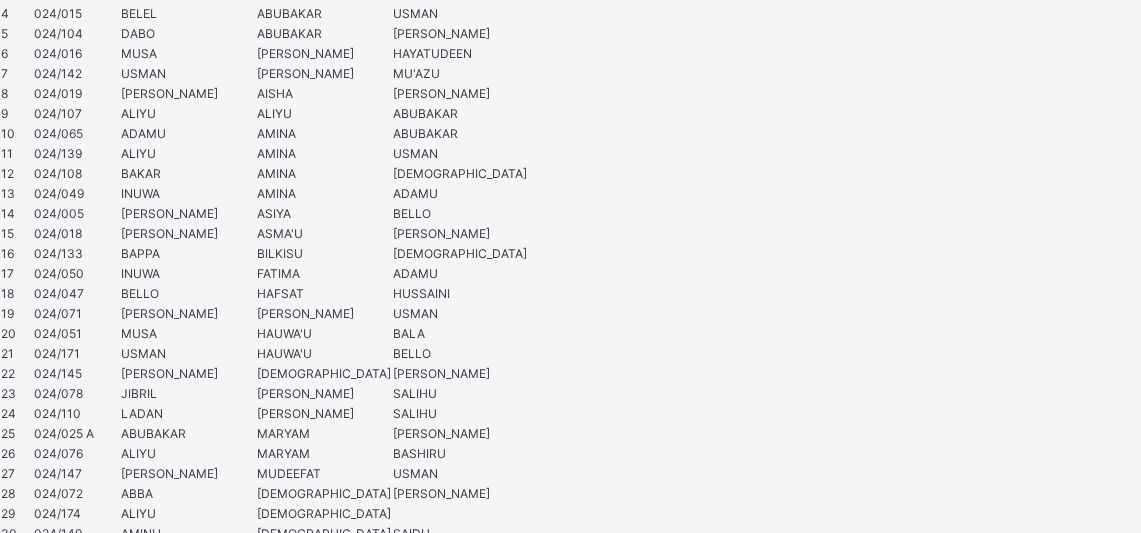 scroll, scrollTop: 1629, scrollLeft: 0, axis: vertical 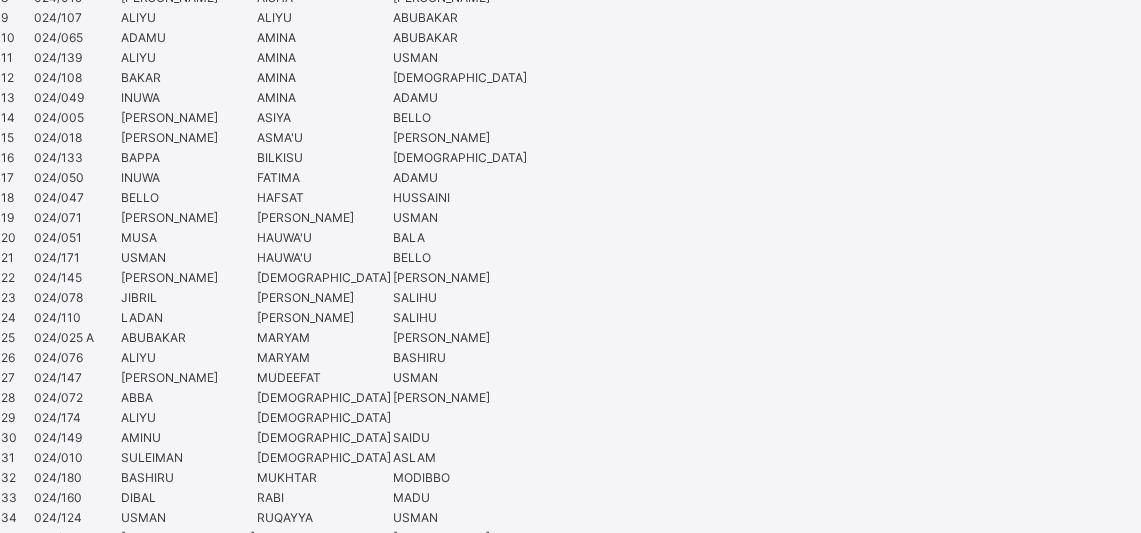click on "Assess Students" at bounding box center [617, 3515] 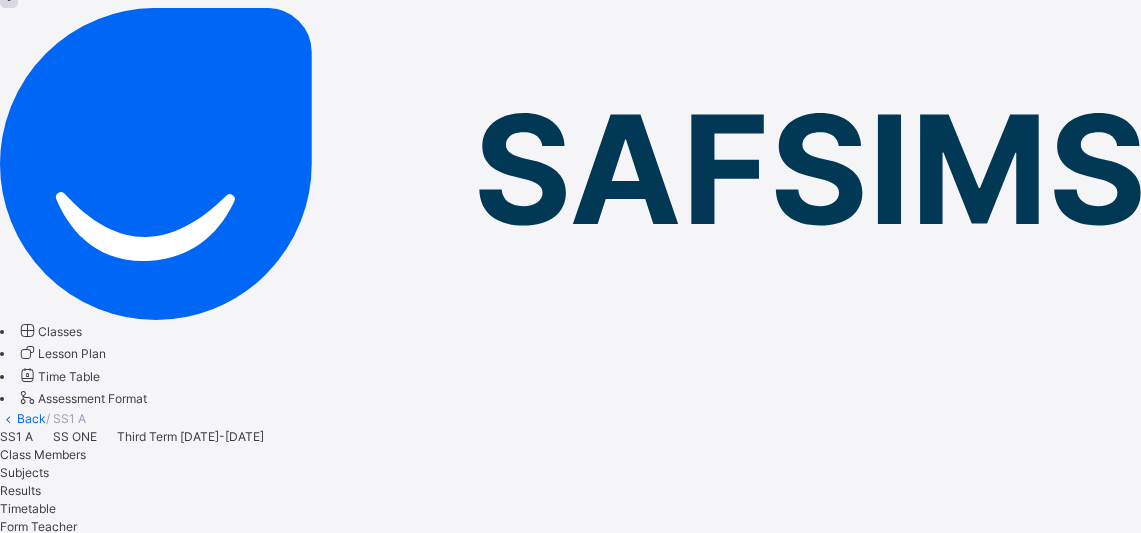 scroll, scrollTop: 0, scrollLeft: 0, axis: both 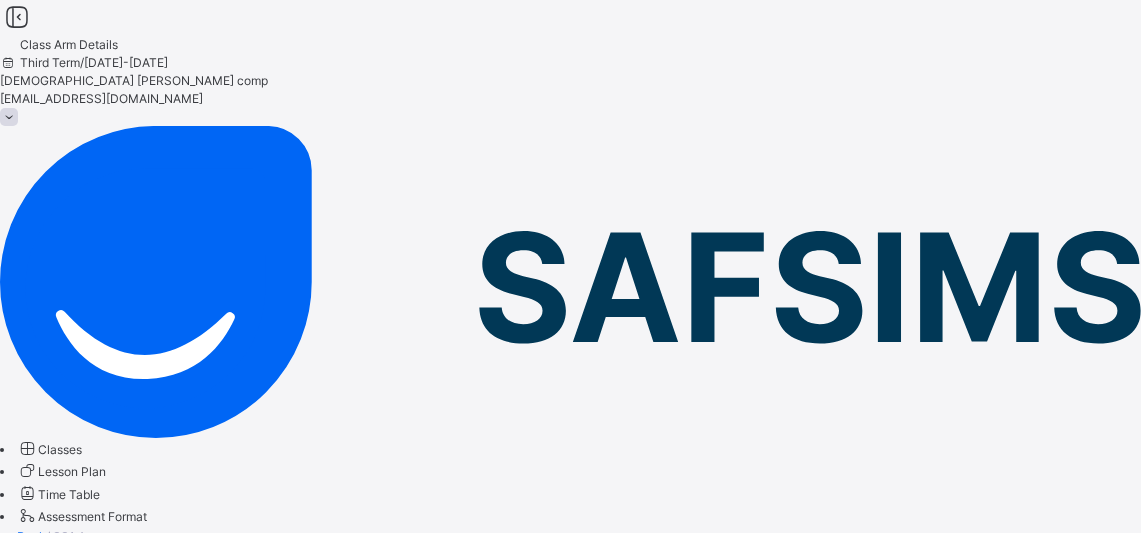 click on "Classes" at bounding box center (60, 449) 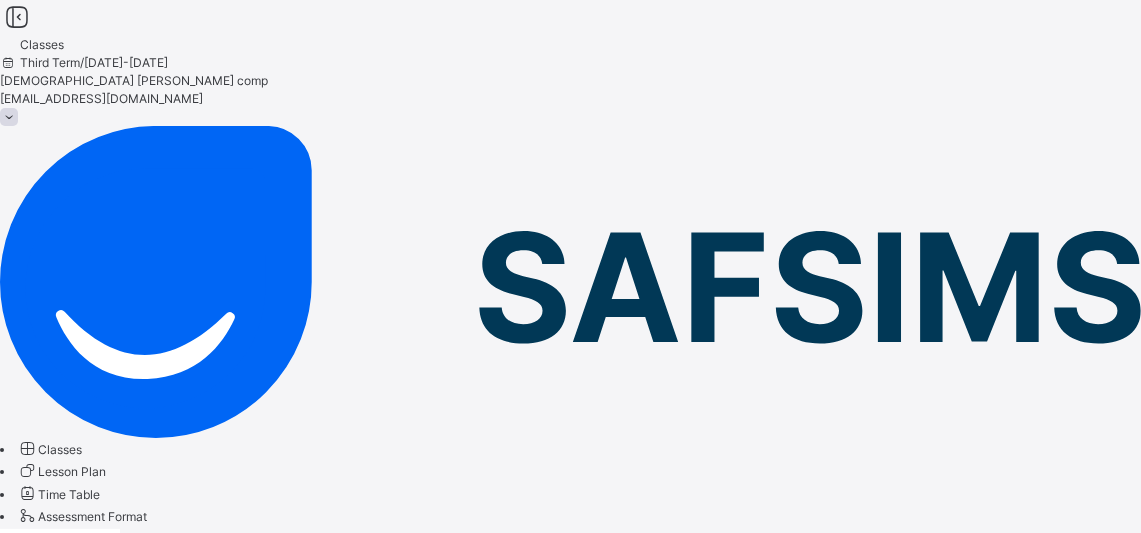 click on "Select level" at bounding box center (44, 604) 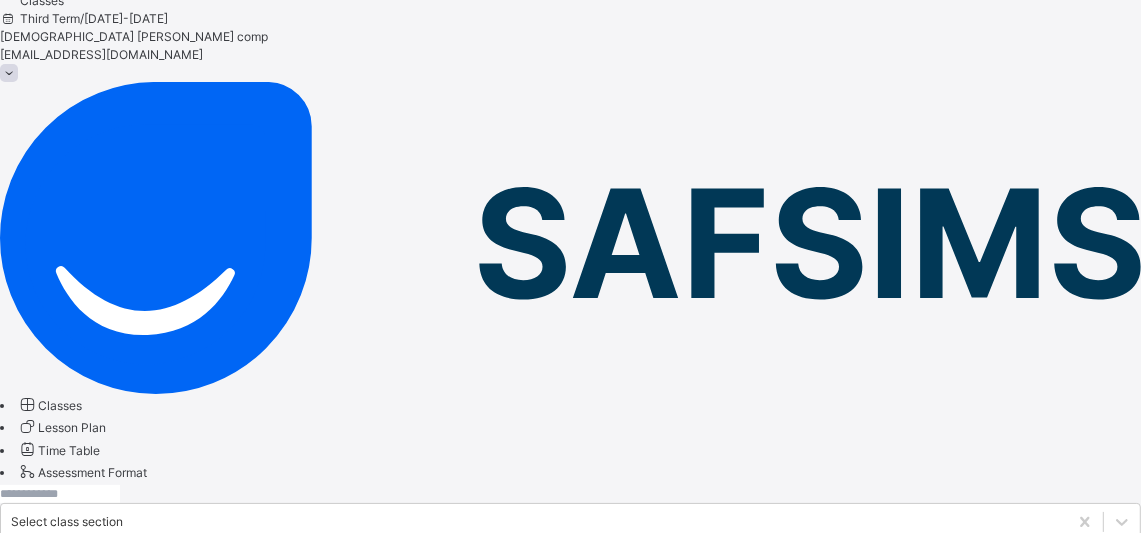 scroll, scrollTop: 0, scrollLeft: 0, axis: both 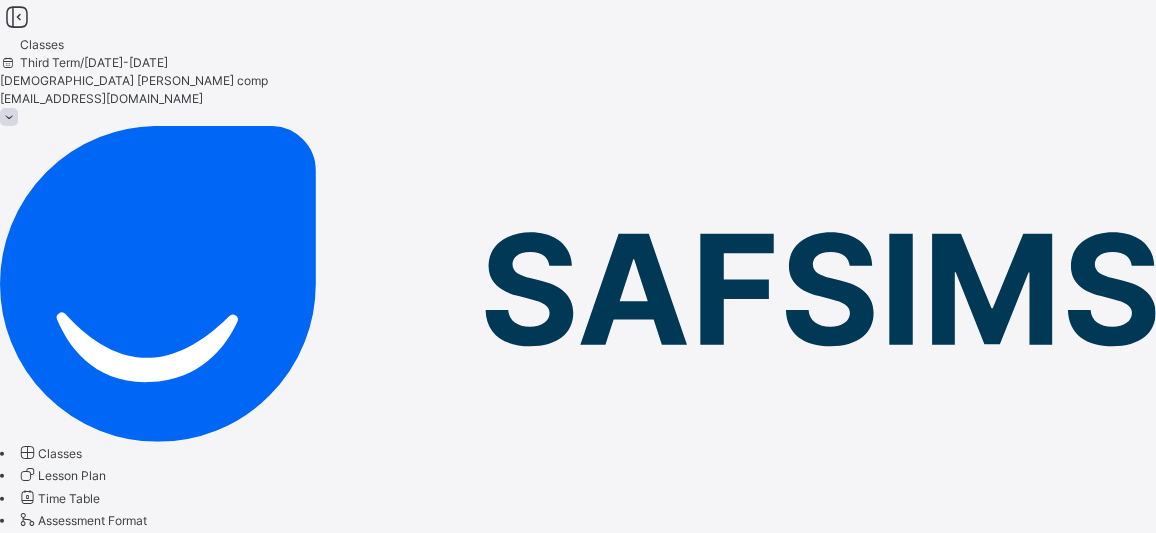 click at bounding box center (509, 748) 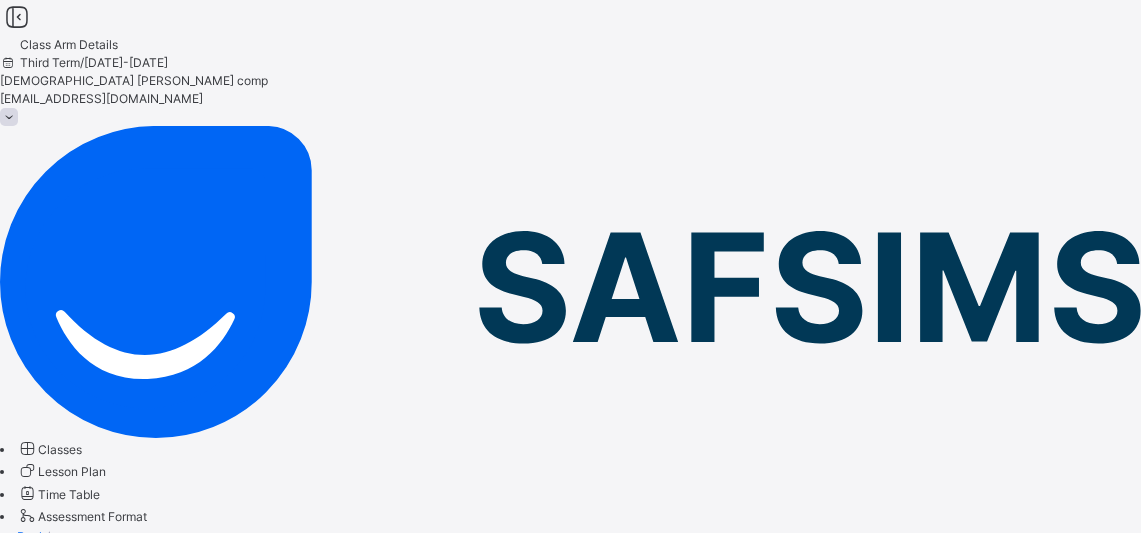 scroll, scrollTop: 44, scrollLeft: 0, axis: vertical 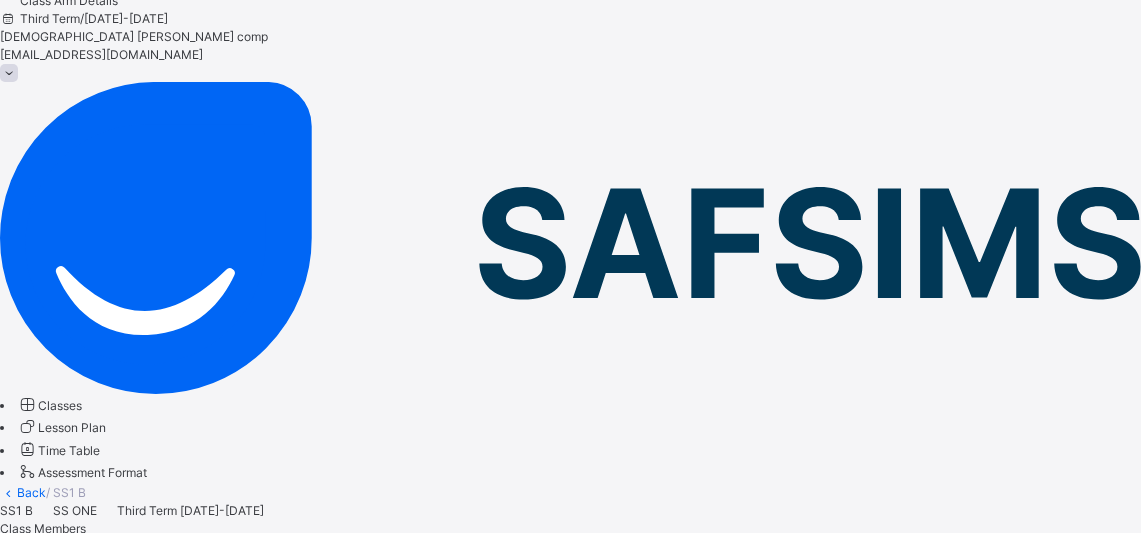 click on "Subjects" at bounding box center (570, 547) 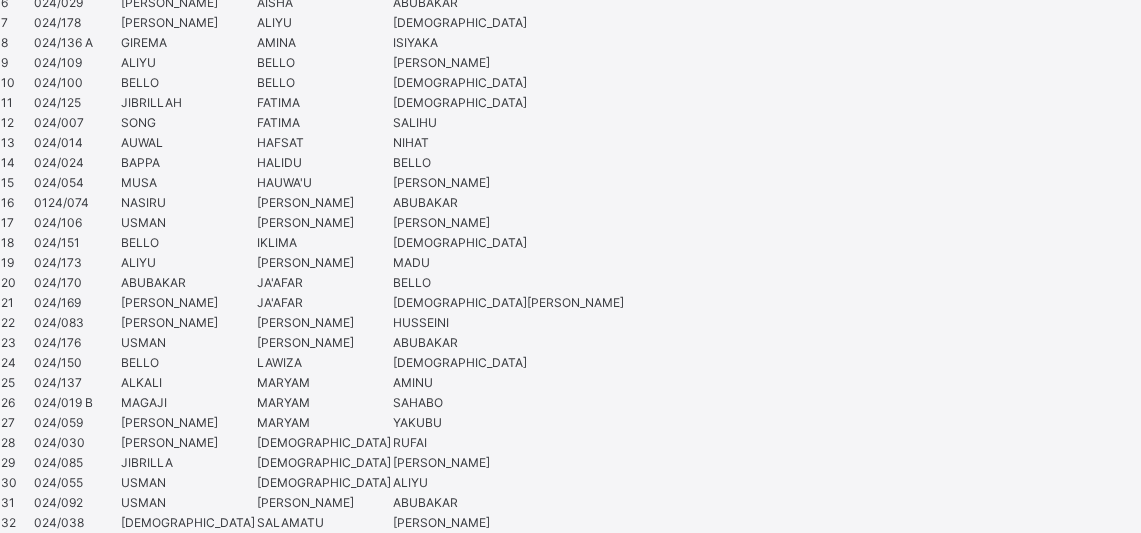 scroll, scrollTop: 1641, scrollLeft: 0, axis: vertical 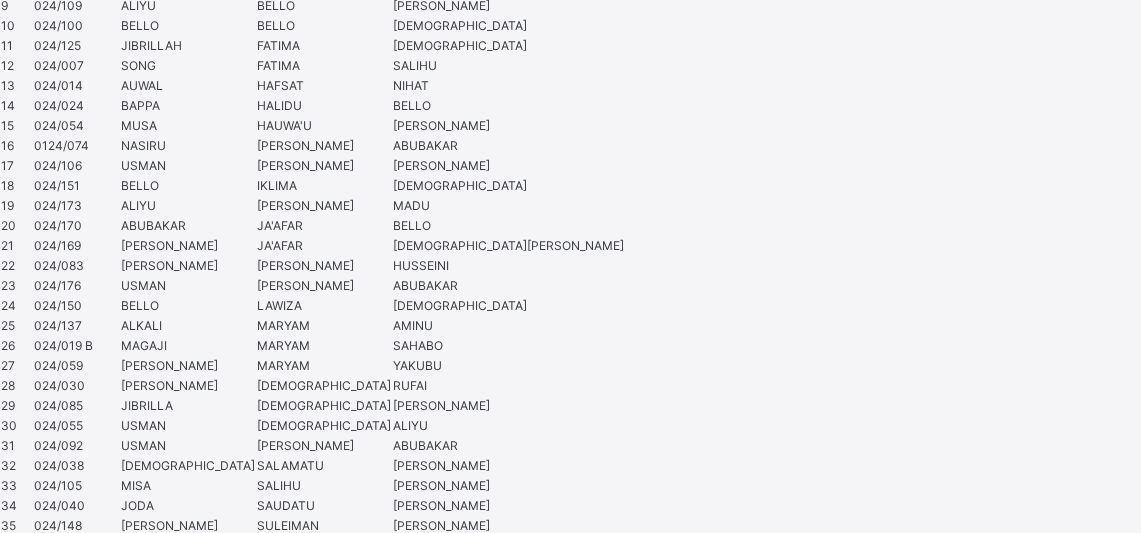 click on "Assess Students" at bounding box center (723, 3439) 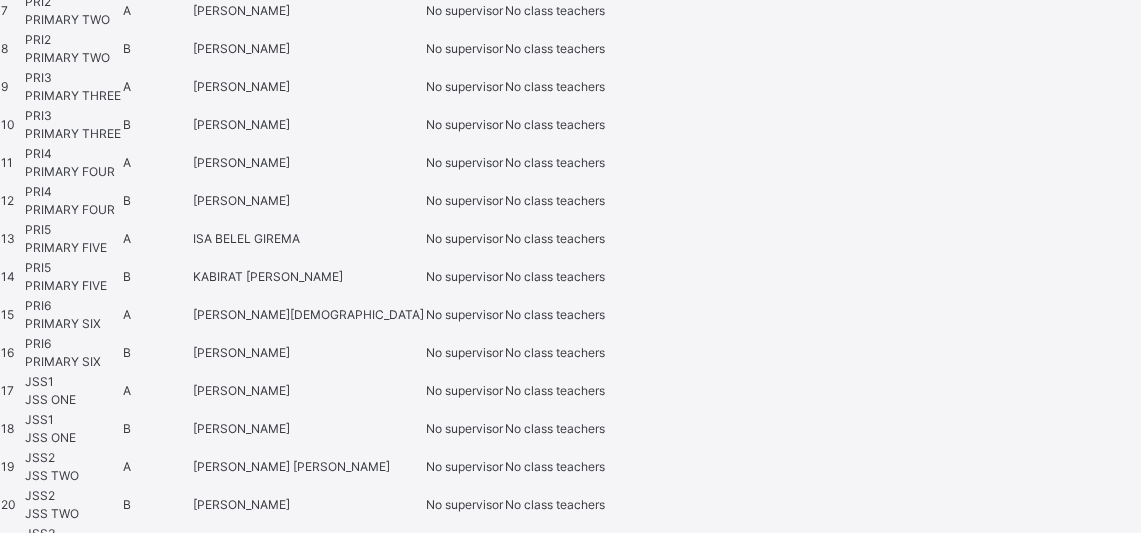 scroll, scrollTop: 44, scrollLeft: 0, axis: vertical 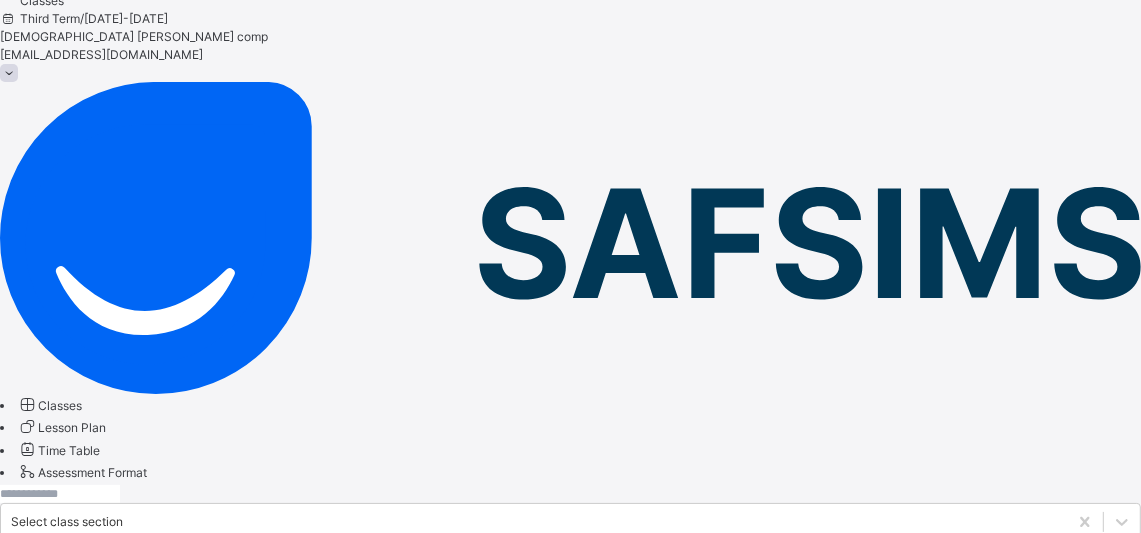 click on "Select level" at bounding box center (570, 592) 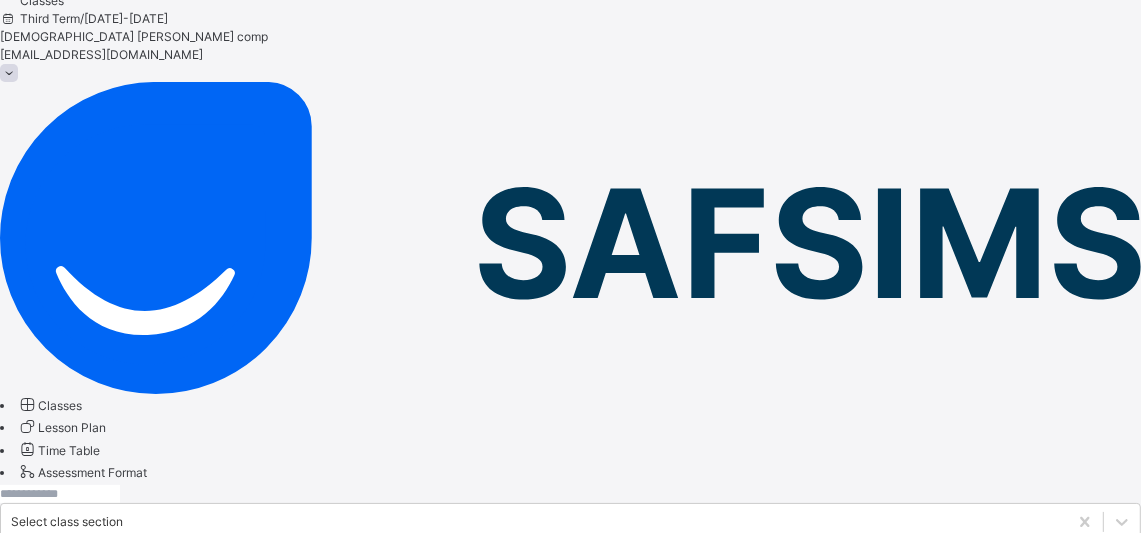 click on "Select class section   option SS2, selected.     0 results available. Select is focused ,type to refine list, press Down to open the menu,  SS2 Select arm Download Pdf Report Excel Report × Form Teacher Select Form Teacher [PERSON_NAME] AFUNO Select Assistant Form Teacher Cancel Save" at bounding box center (570, 633) 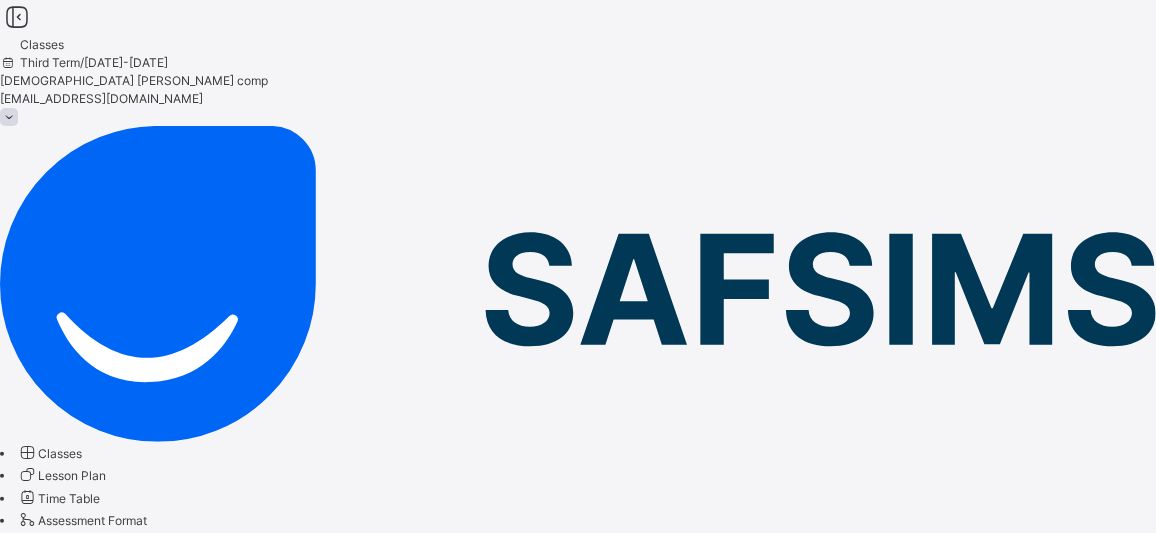 click on "Select arm" at bounding box center (41, 646) 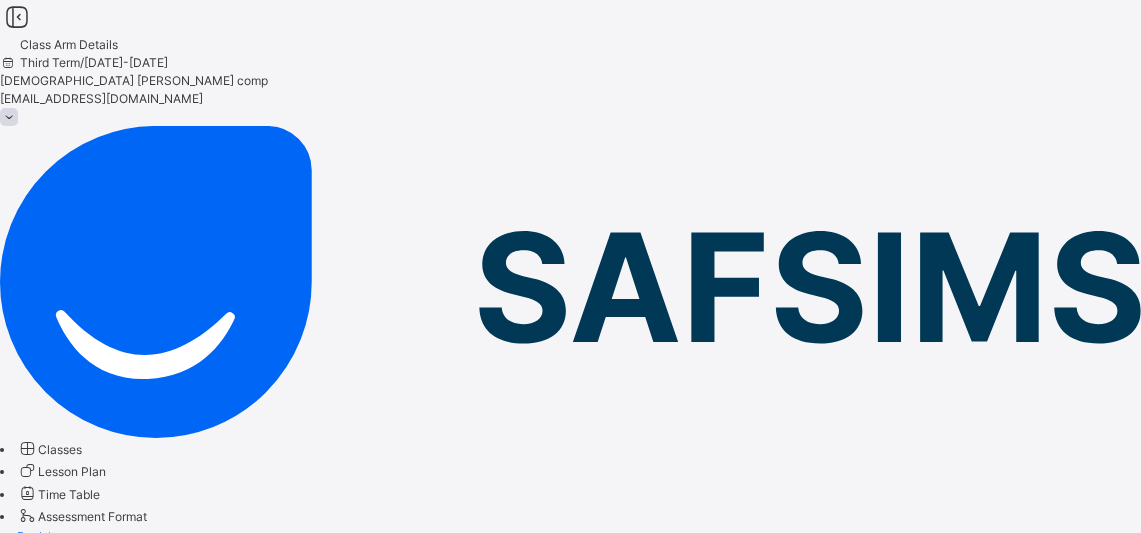 scroll, scrollTop: 44, scrollLeft: 0, axis: vertical 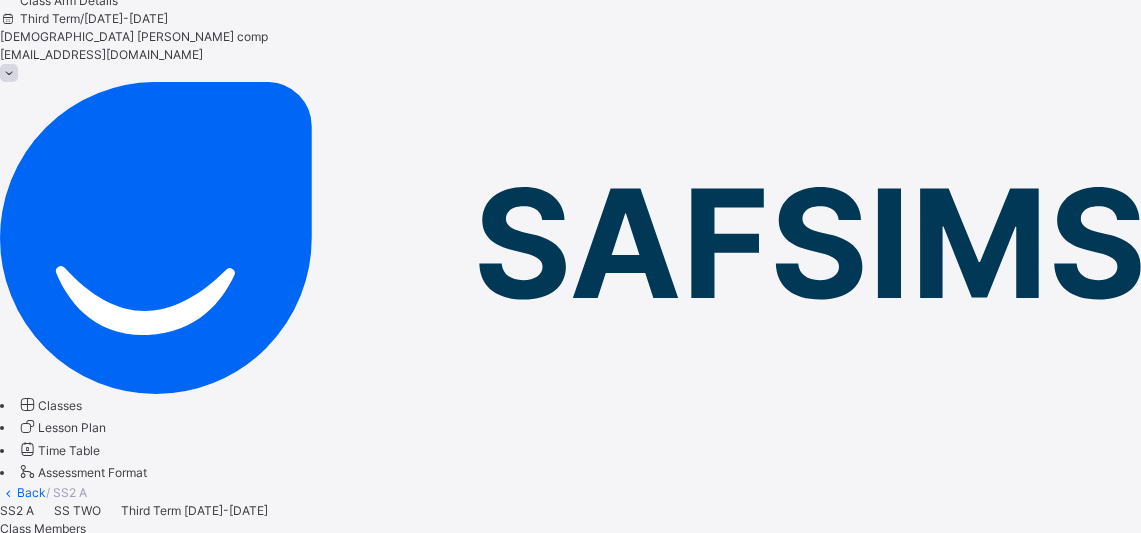 click on "Subjects" at bounding box center (570, 547) 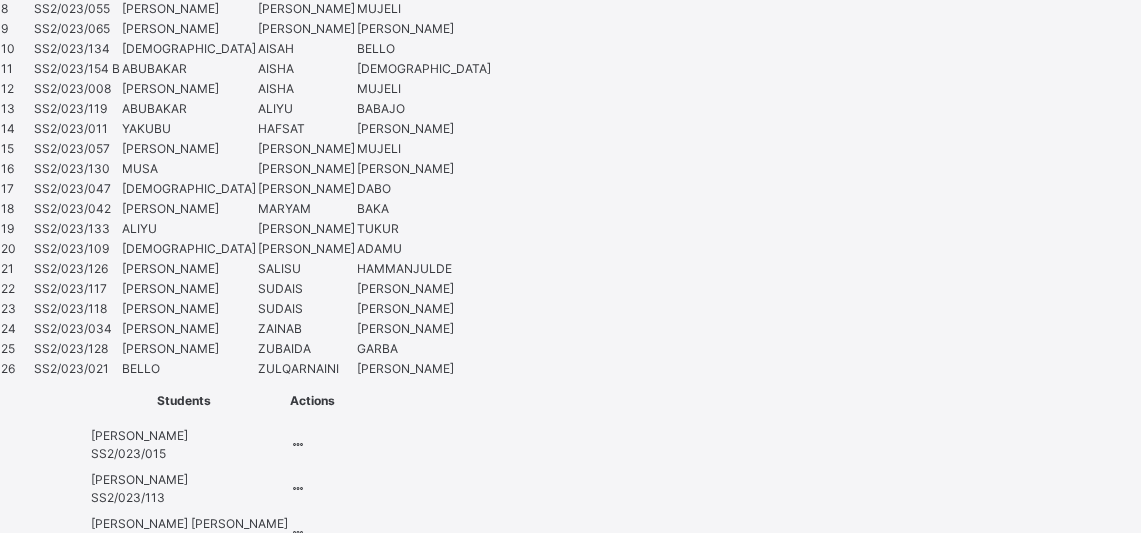 scroll, scrollTop: 1629, scrollLeft: 0, axis: vertical 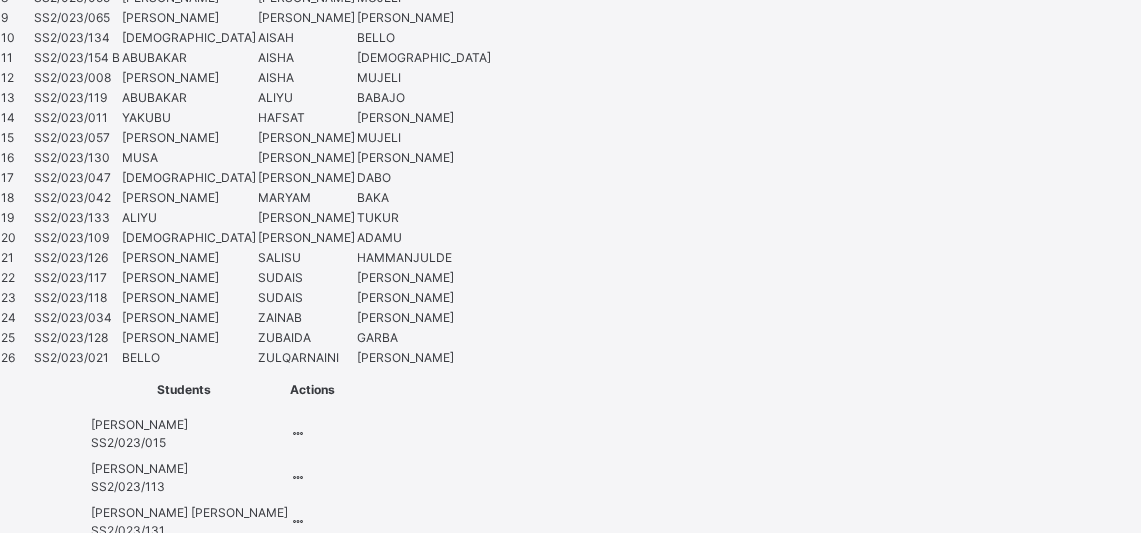 click on "Assess Students" at bounding box center [617, 2555] 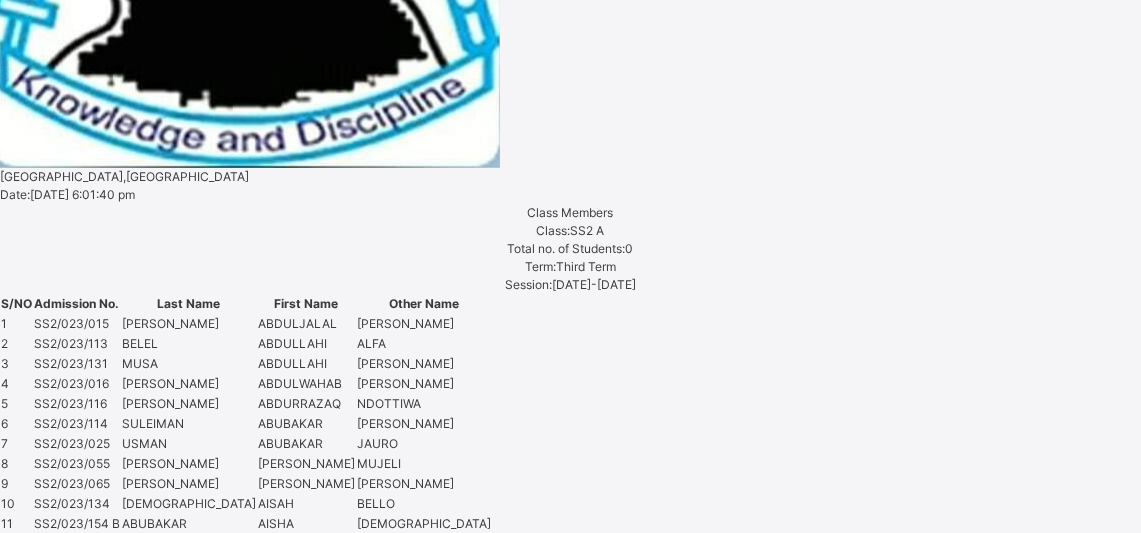 scroll, scrollTop: 232, scrollLeft: 0, axis: vertical 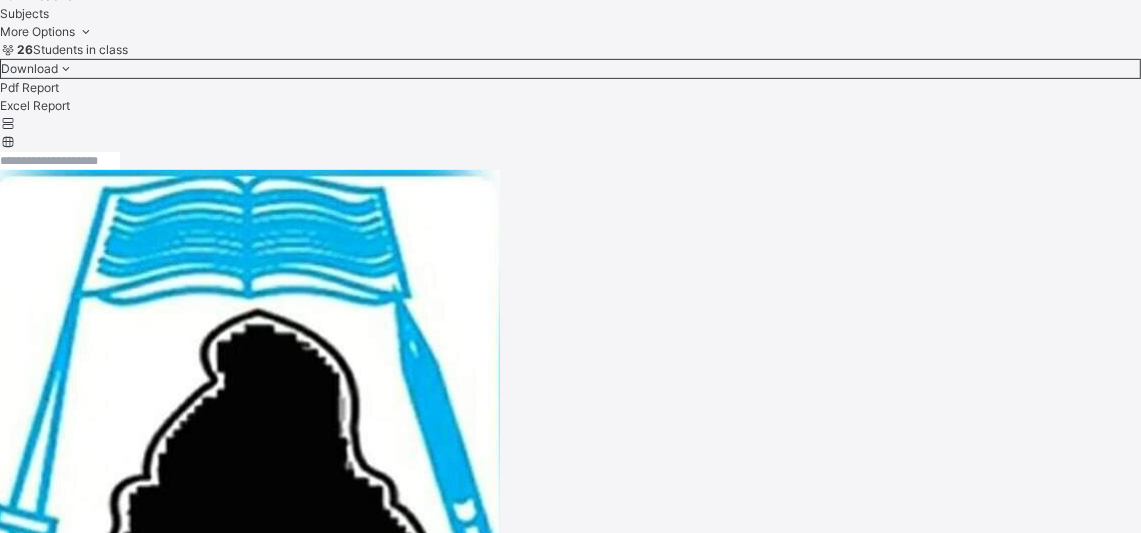 click at bounding box center [278, 4591] 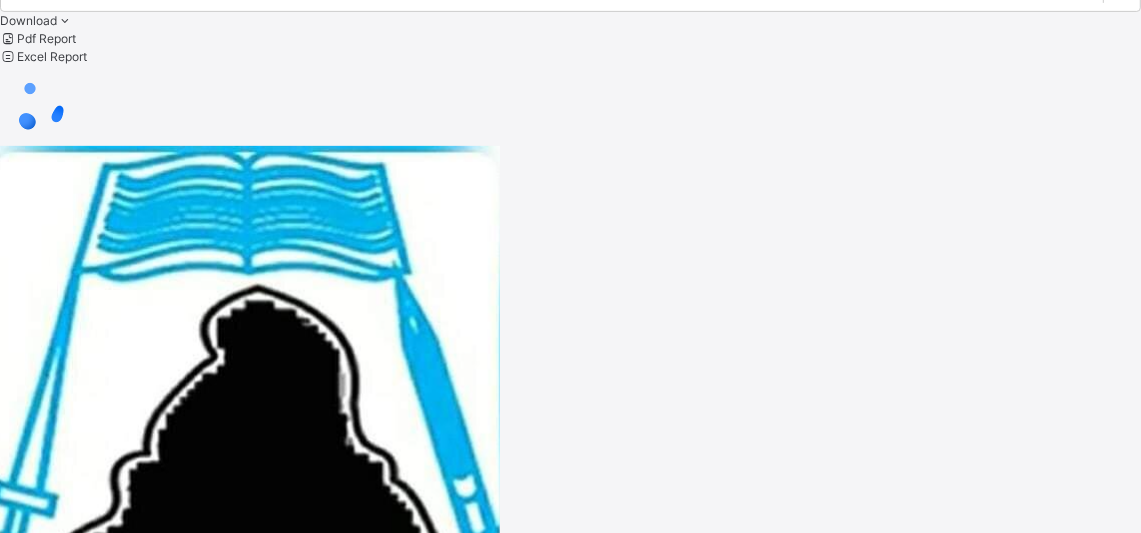 scroll, scrollTop: 44, scrollLeft: 0, axis: vertical 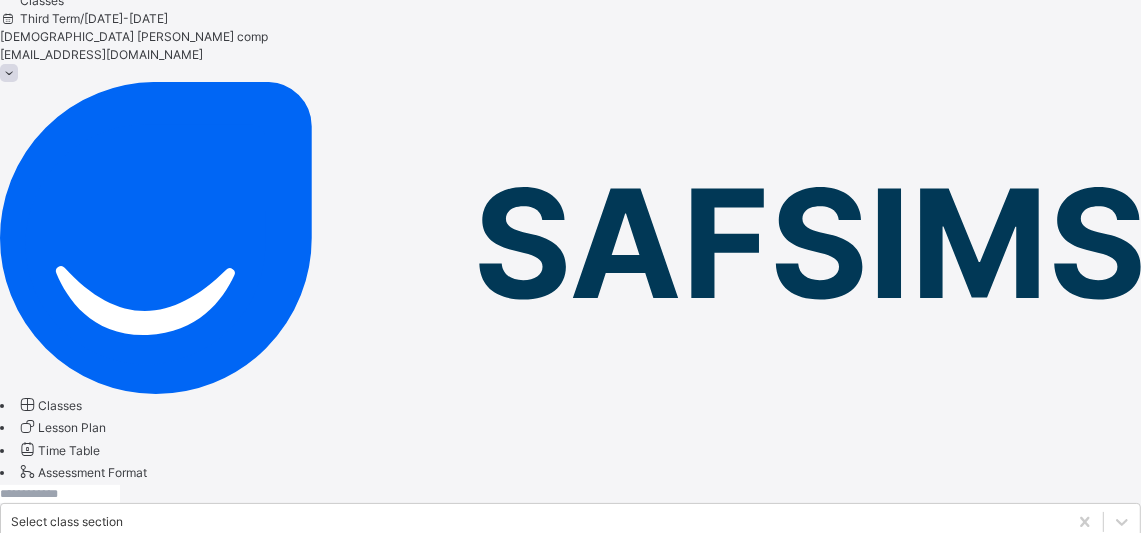 click on "Select level" at bounding box center [44, 560] 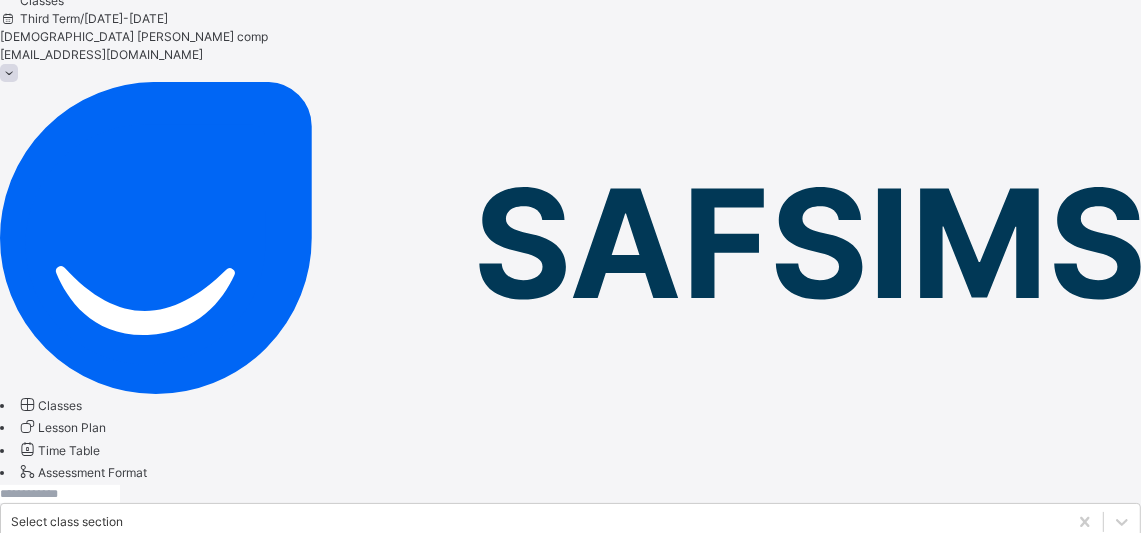 click on "SS2" at bounding box center [570, 673] 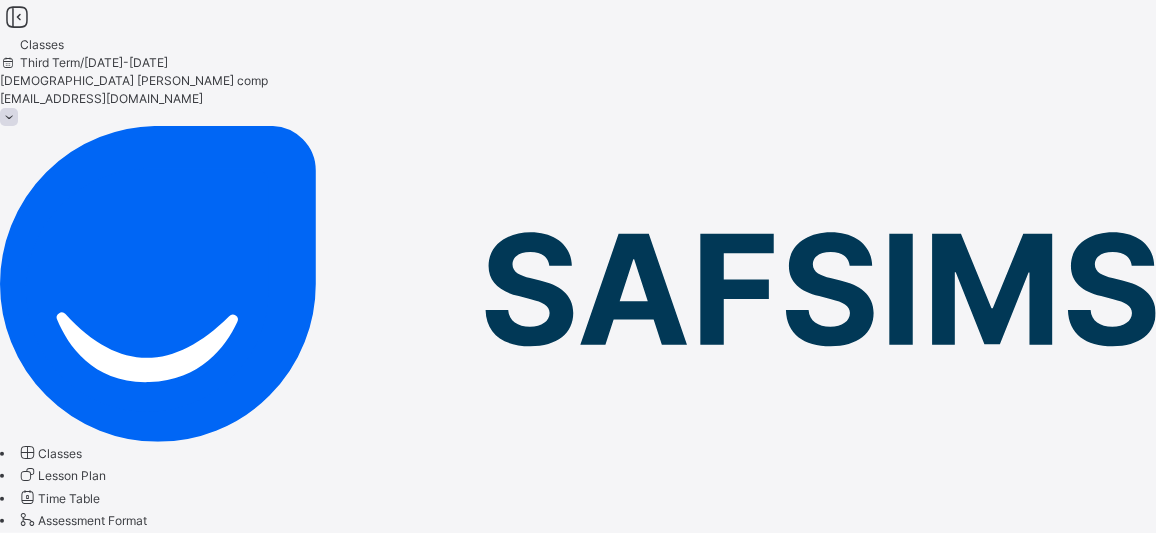 click on "Select arm" at bounding box center [578, 678] 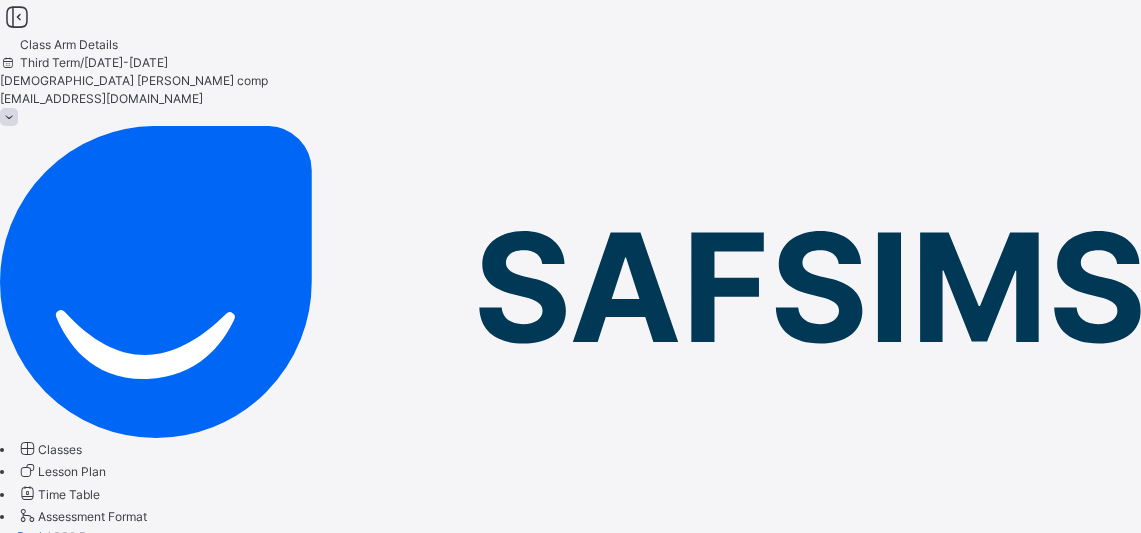 click on "Subjects" at bounding box center (24, 590) 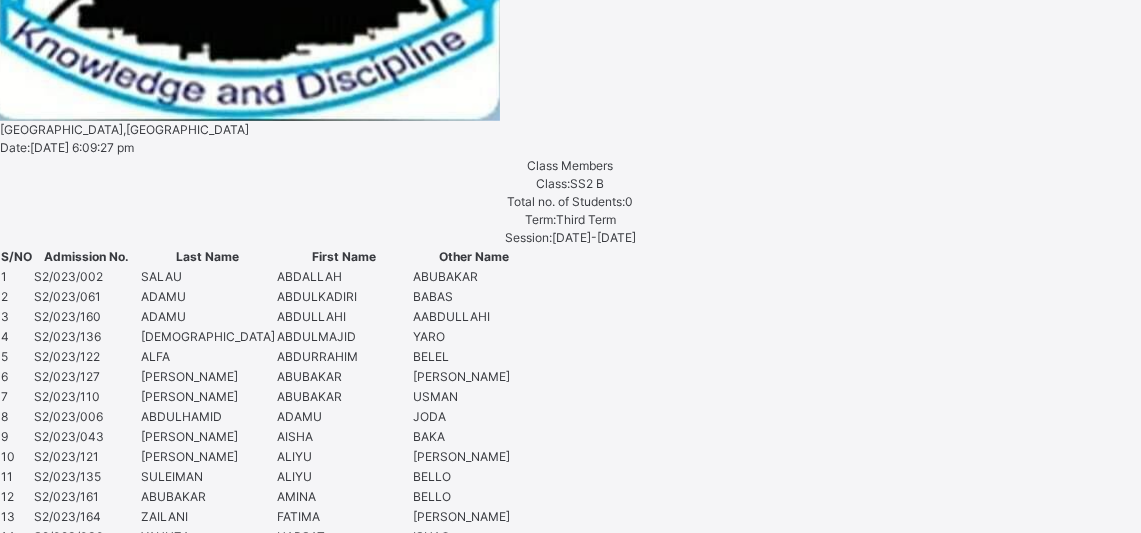 scroll, scrollTop: 1629, scrollLeft: 0, axis: vertical 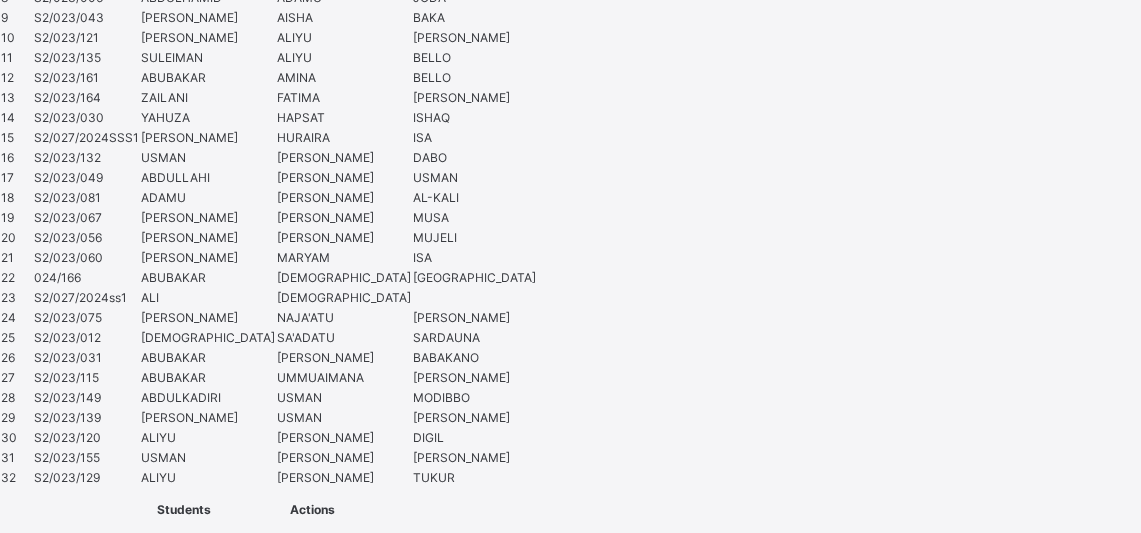 click on "Assess Students" at bounding box center (714, 2939) 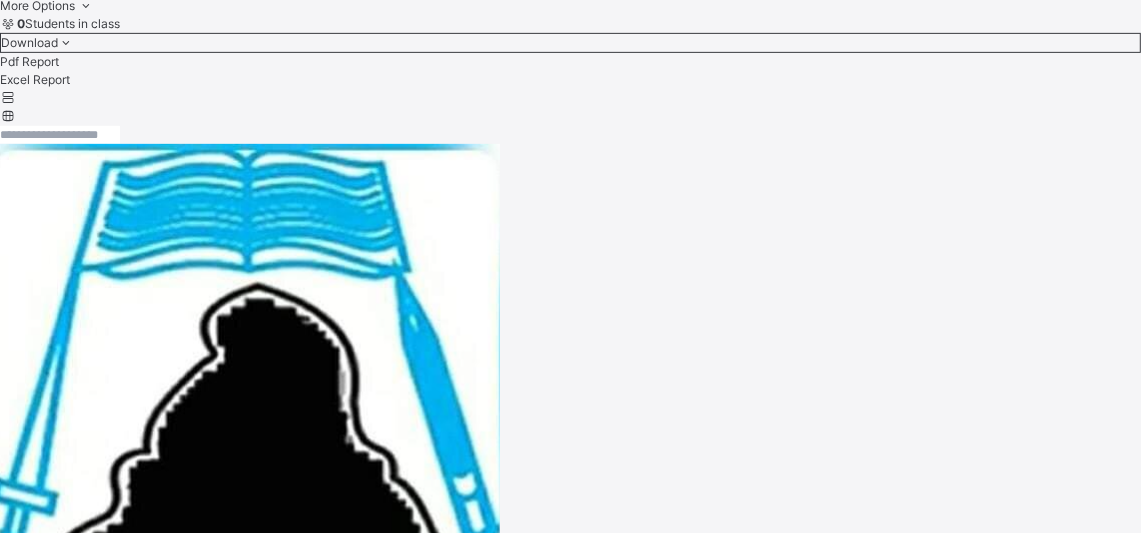 scroll, scrollTop: 0, scrollLeft: 0, axis: both 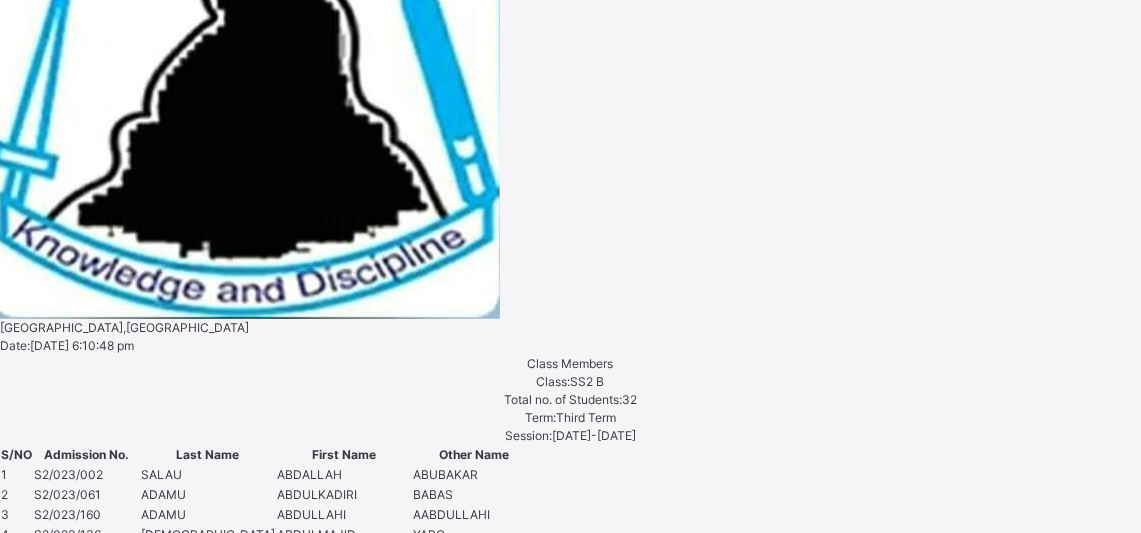 click at bounding box center [305, 4612] 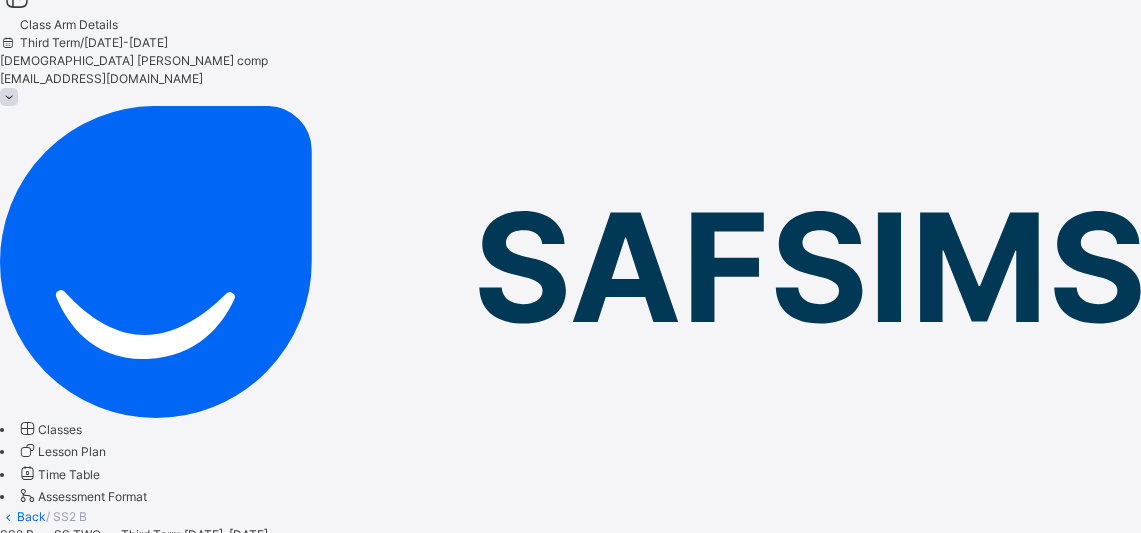 scroll, scrollTop: 0, scrollLeft: 0, axis: both 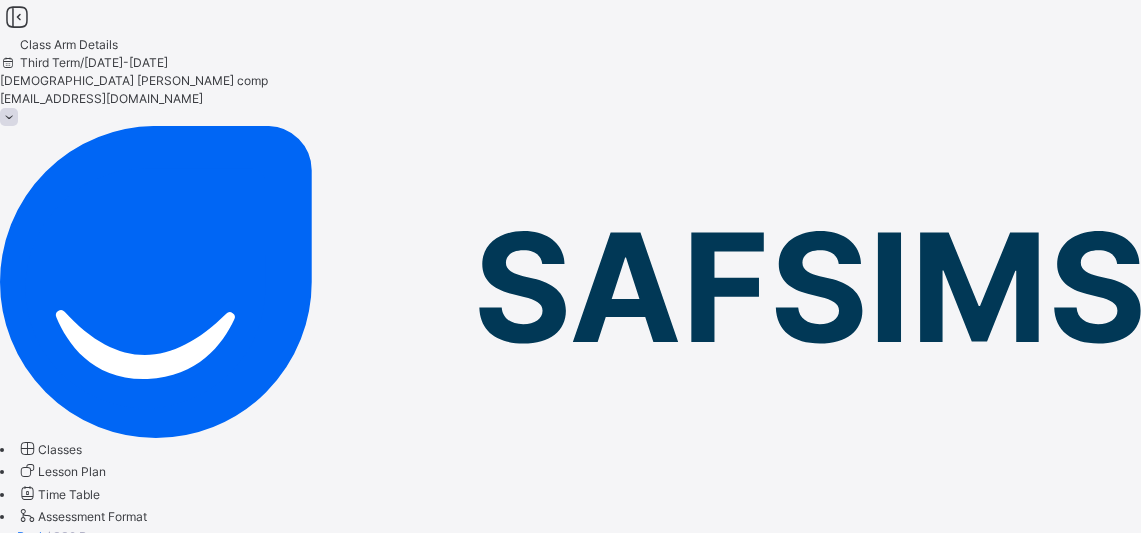 click at bounding box center [9, 117] 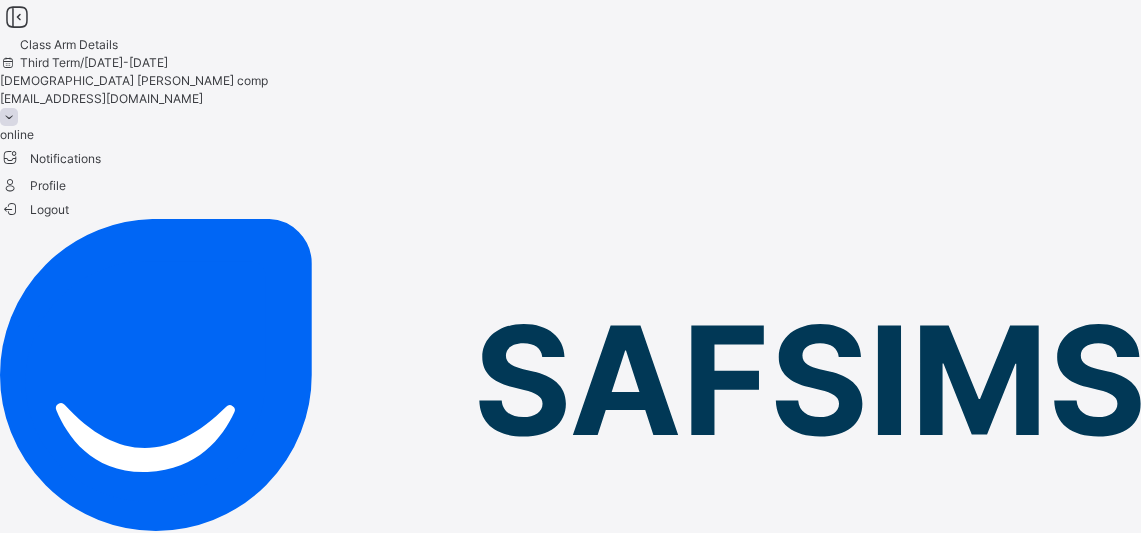 click on "Logout" at bounding box center (34, 209) 